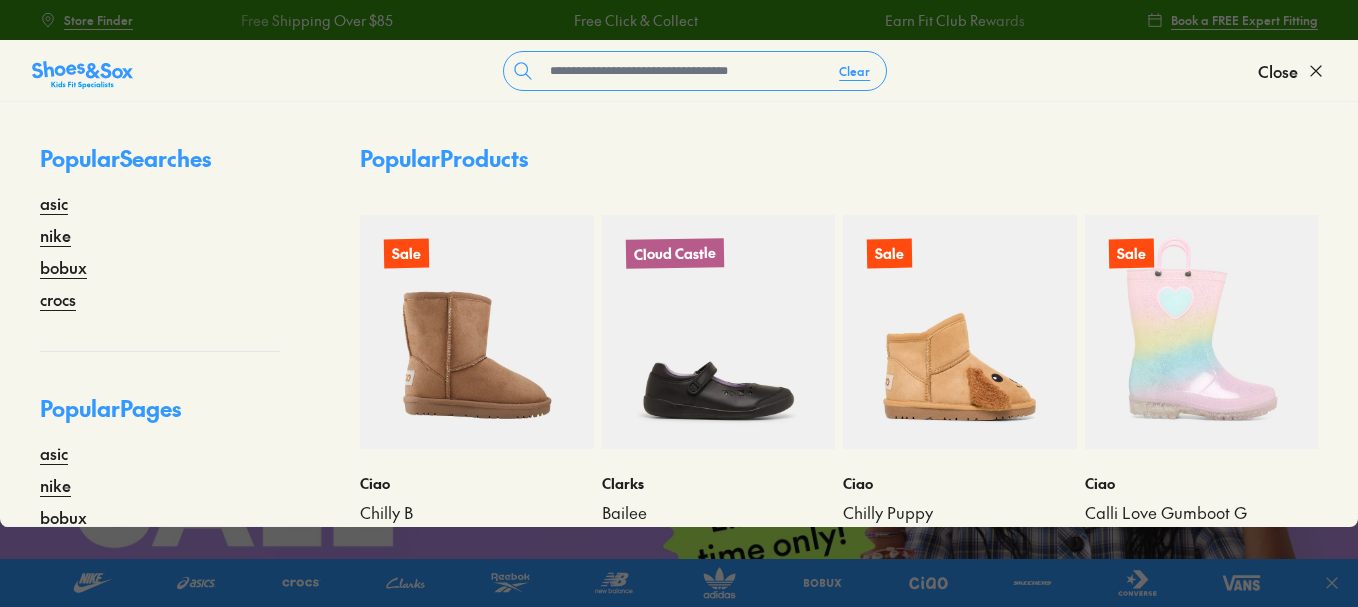 scroll, scrollTop: 0, scrollLeft: 0, axis: both 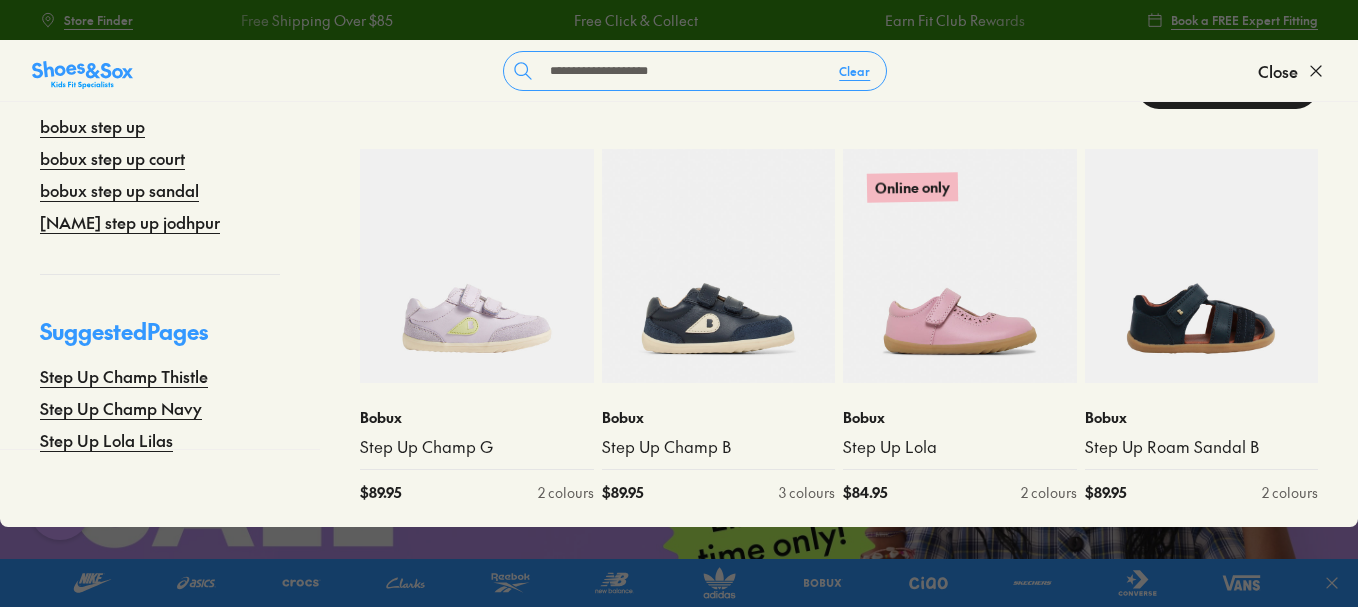 type on "**********" 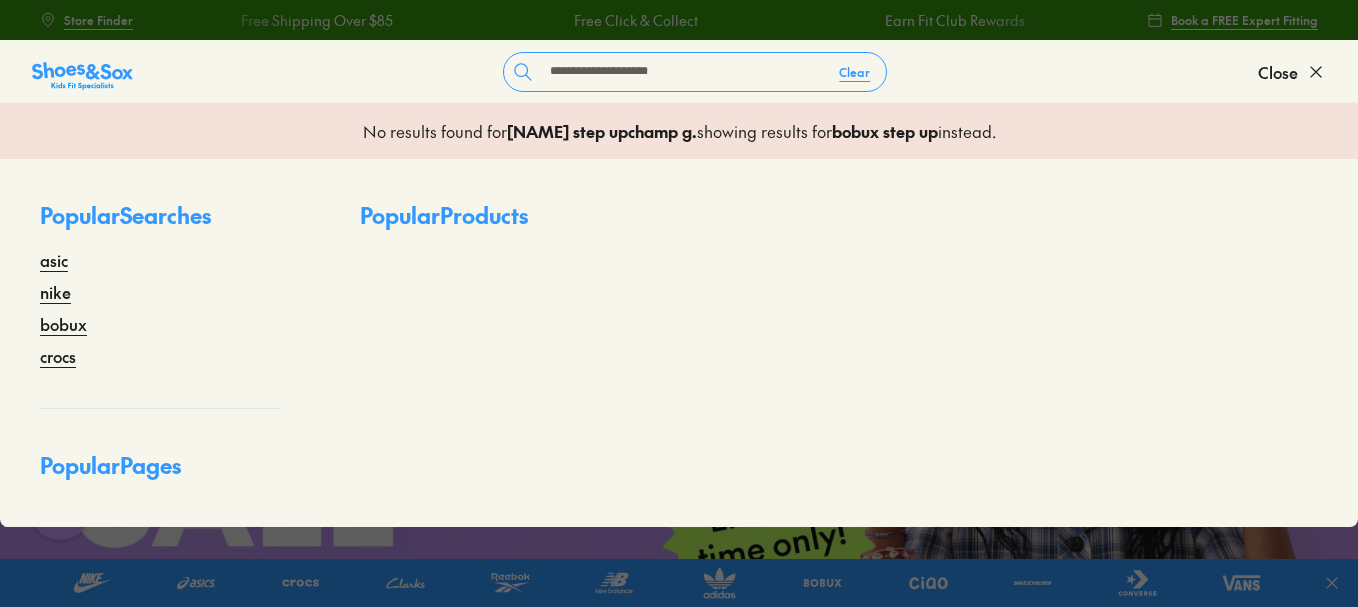 scroll, scrollTop: 0, scrollLeft: 0, axis: both 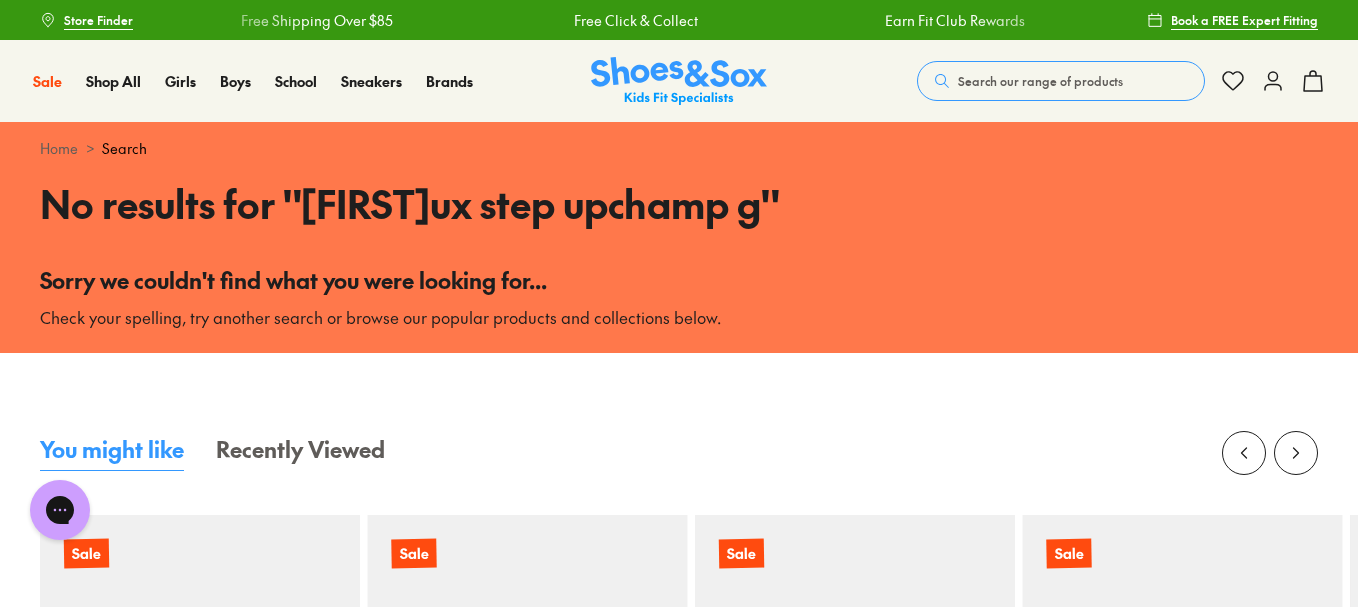 click on "Search our range of products" at bounding box center [1040, 81] 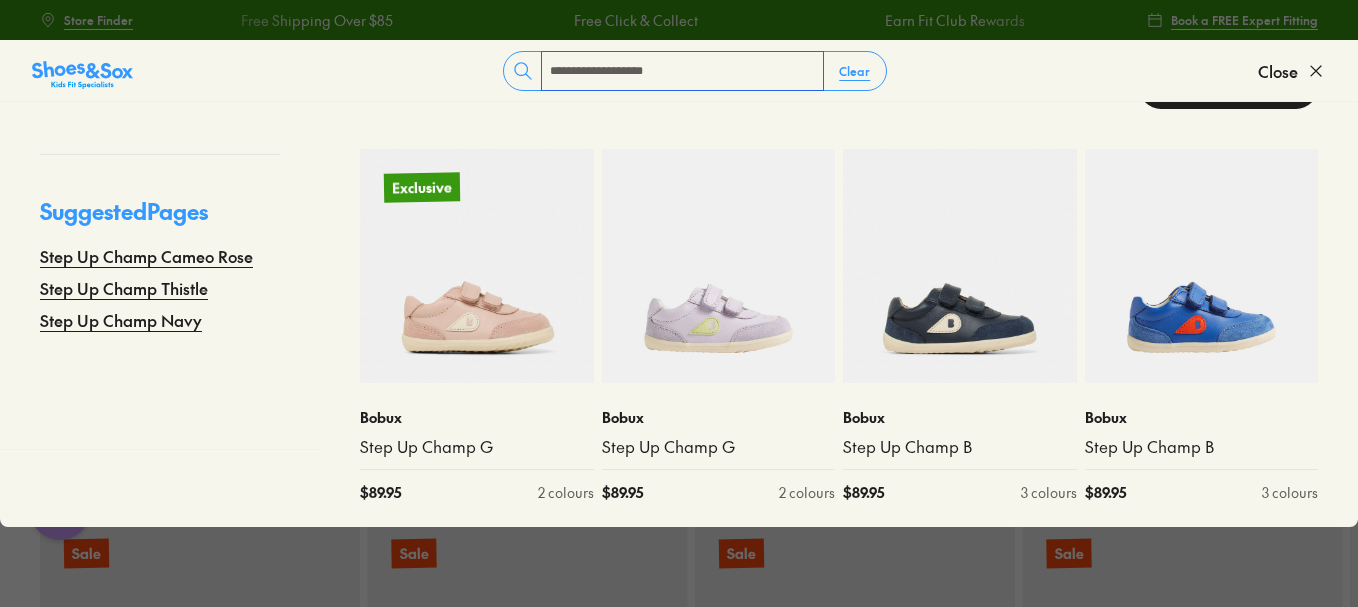 scroll, scrollTop: 81, scrollLeft: 0, axis: vertical 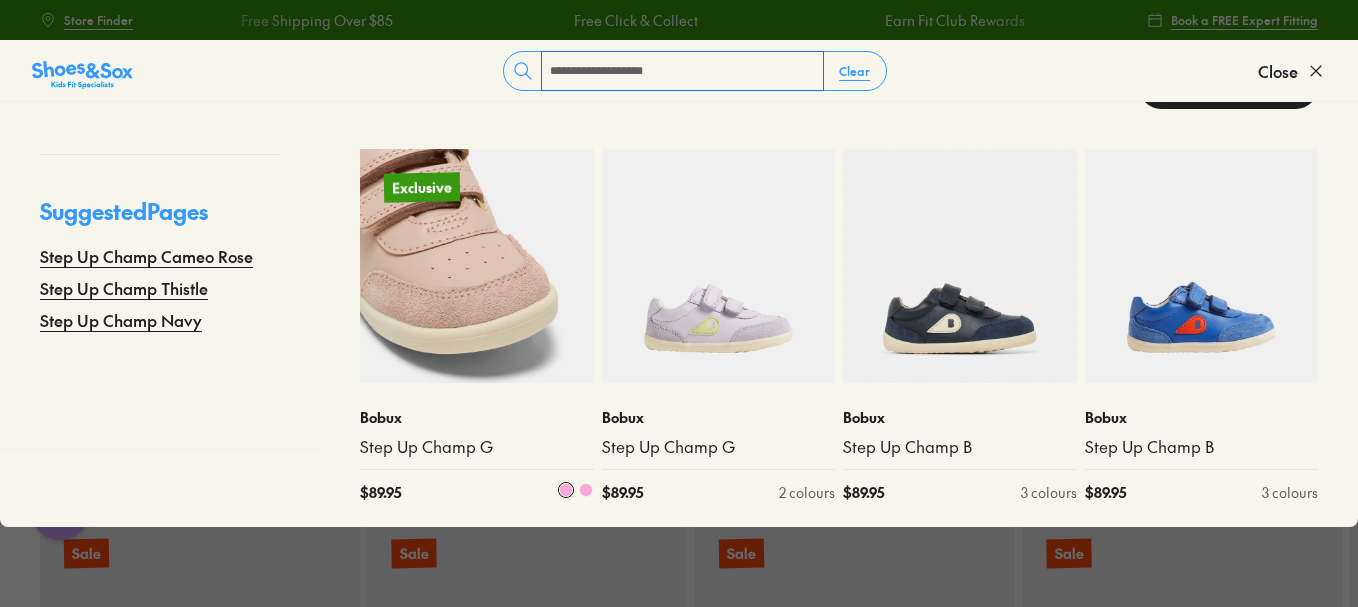 type on "**********" 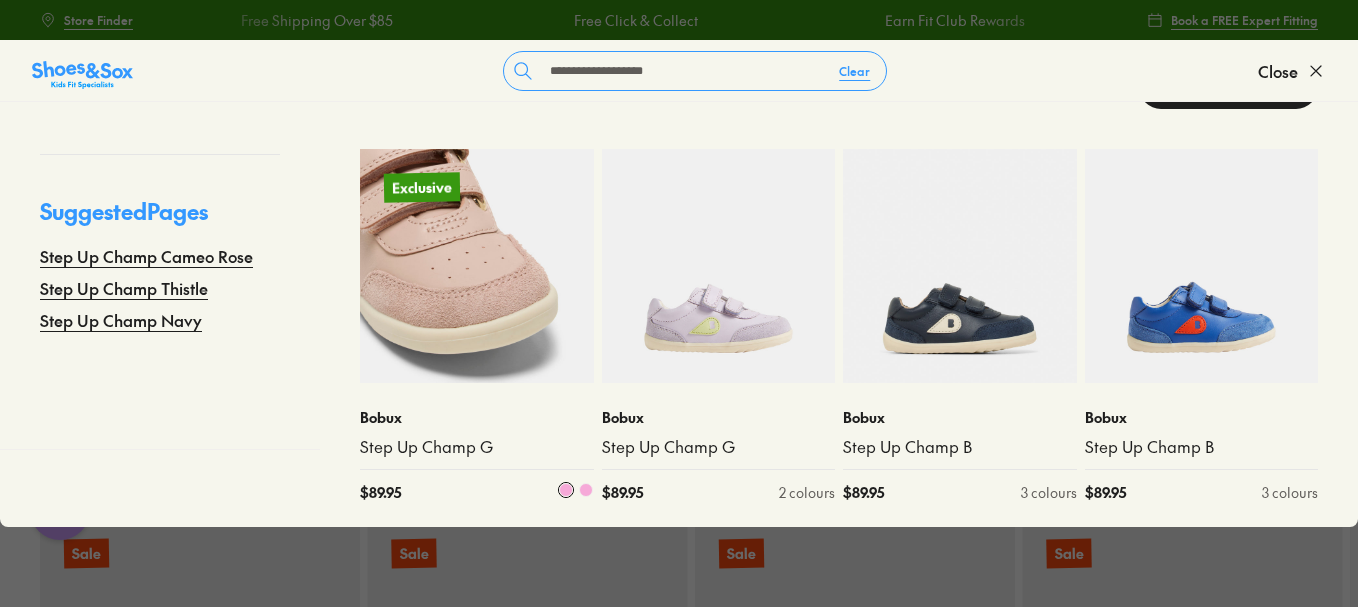 click at bounding box center (477, 266) 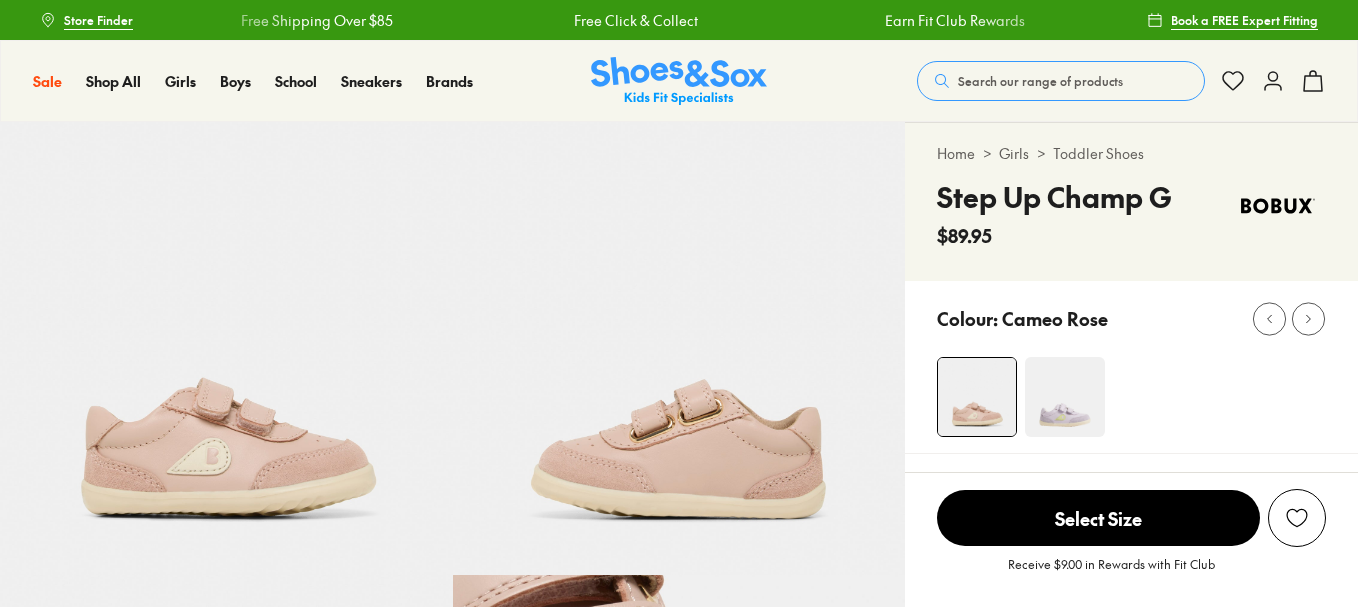 scroll, scrollTop: 0, scrollLeft: 0, axis: both 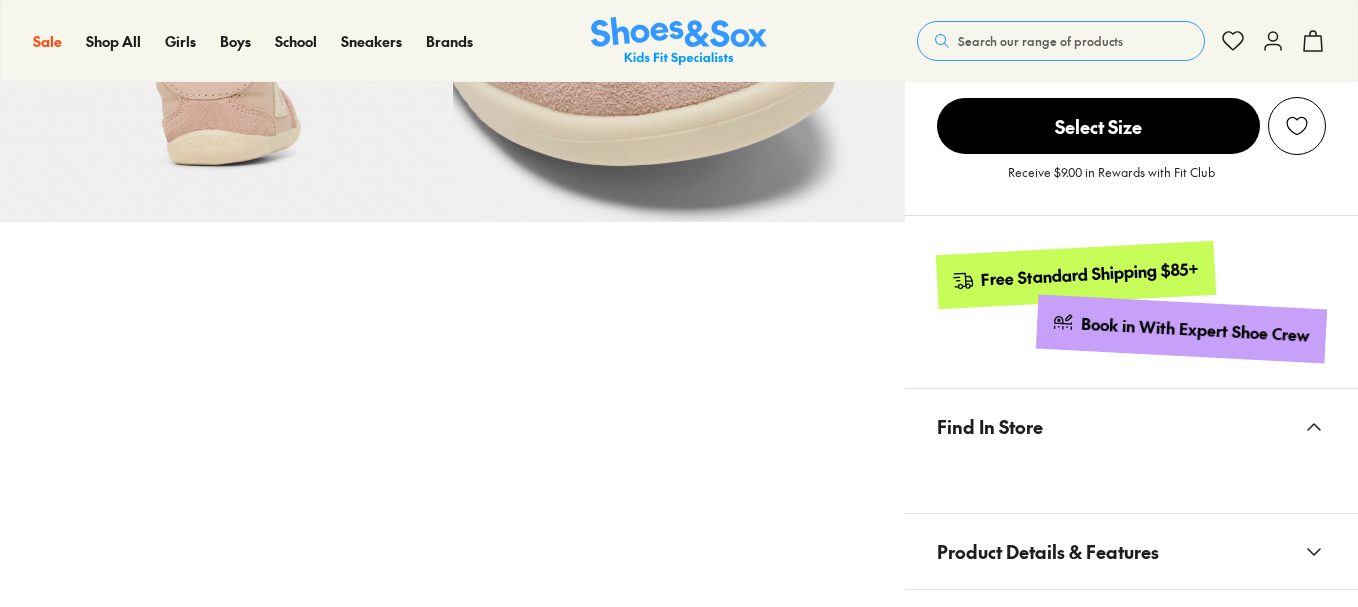 select on "*" 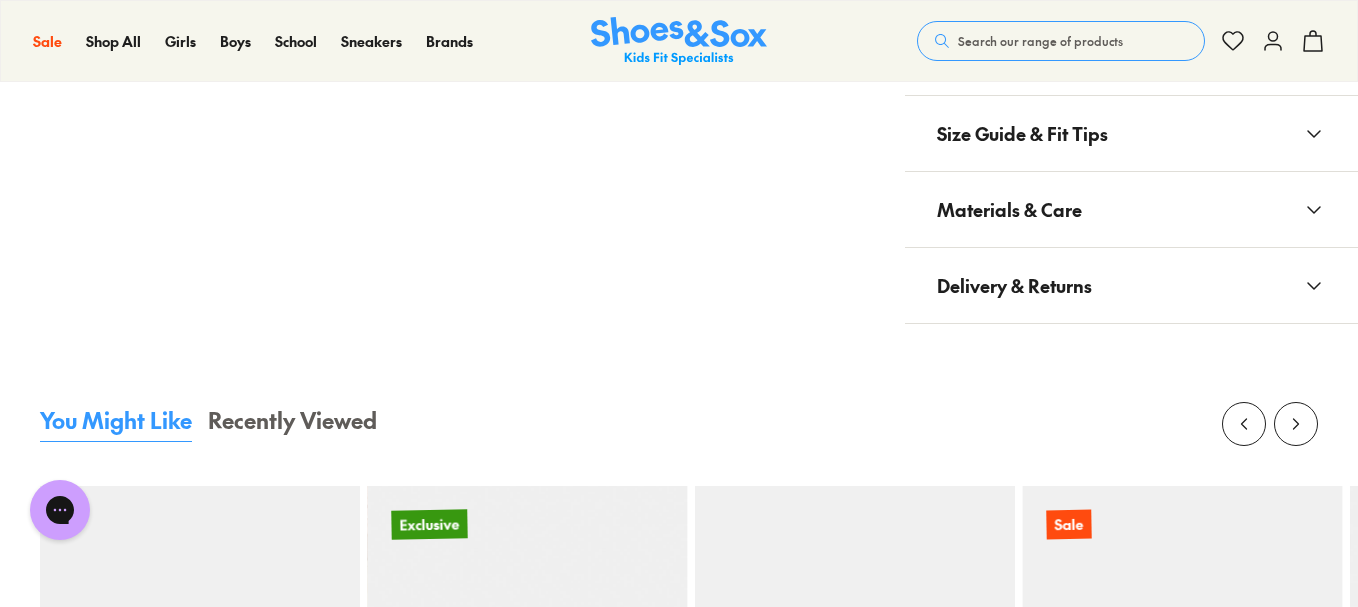 scroll, scrollTop: 1295, scrollLeft: 0, axis: vertical 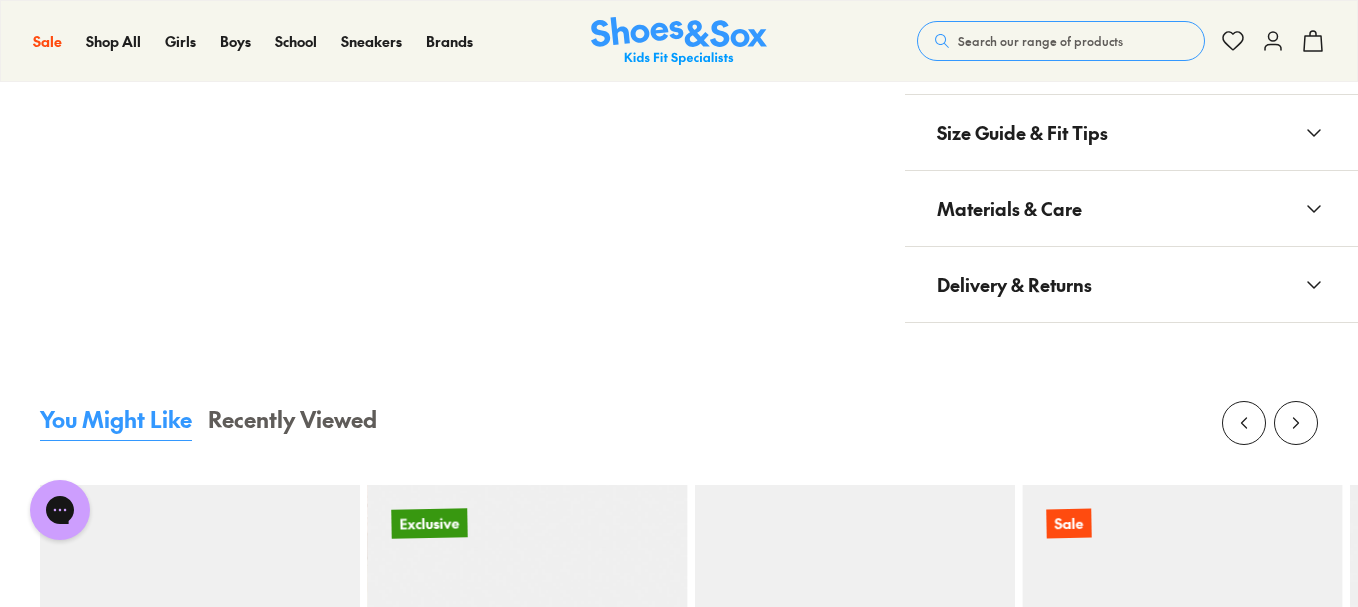 click on "Materials & Care" at bounding box center (1009, 208) 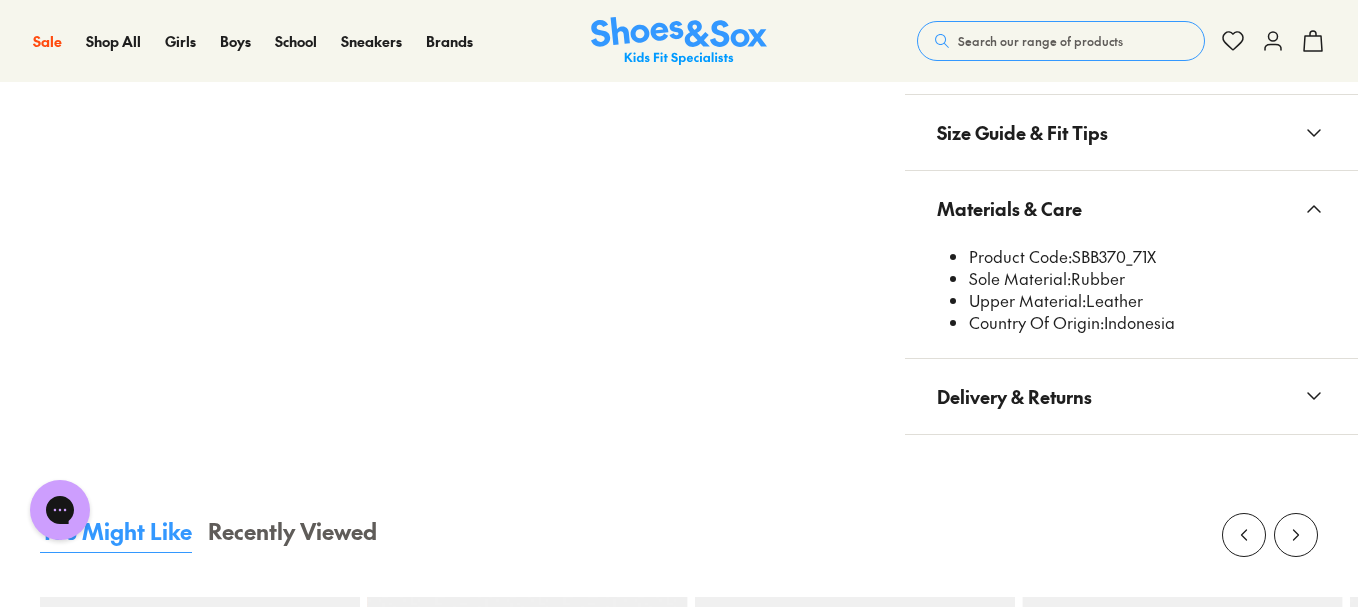 click on "Search our range of products" at bounding box center (1040, 41) 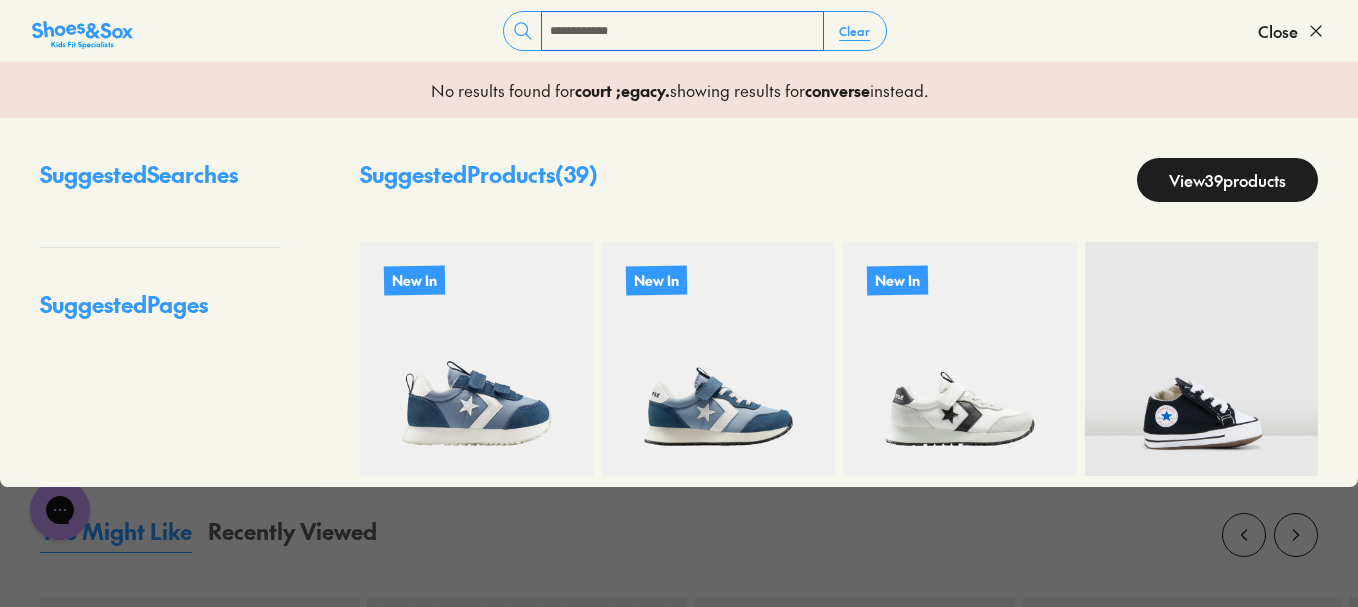 click on "**********" at bounding box center (682, 31) 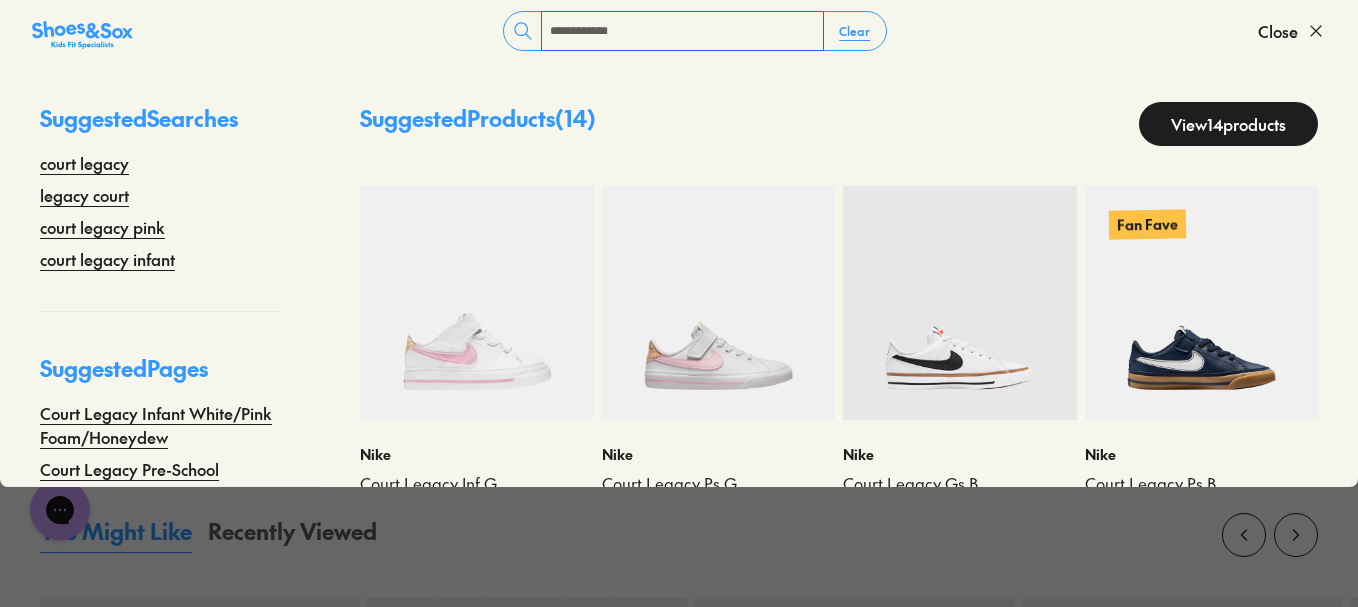 scroll, scrollTop: 83, scrollLeft: 0, axis: vertical 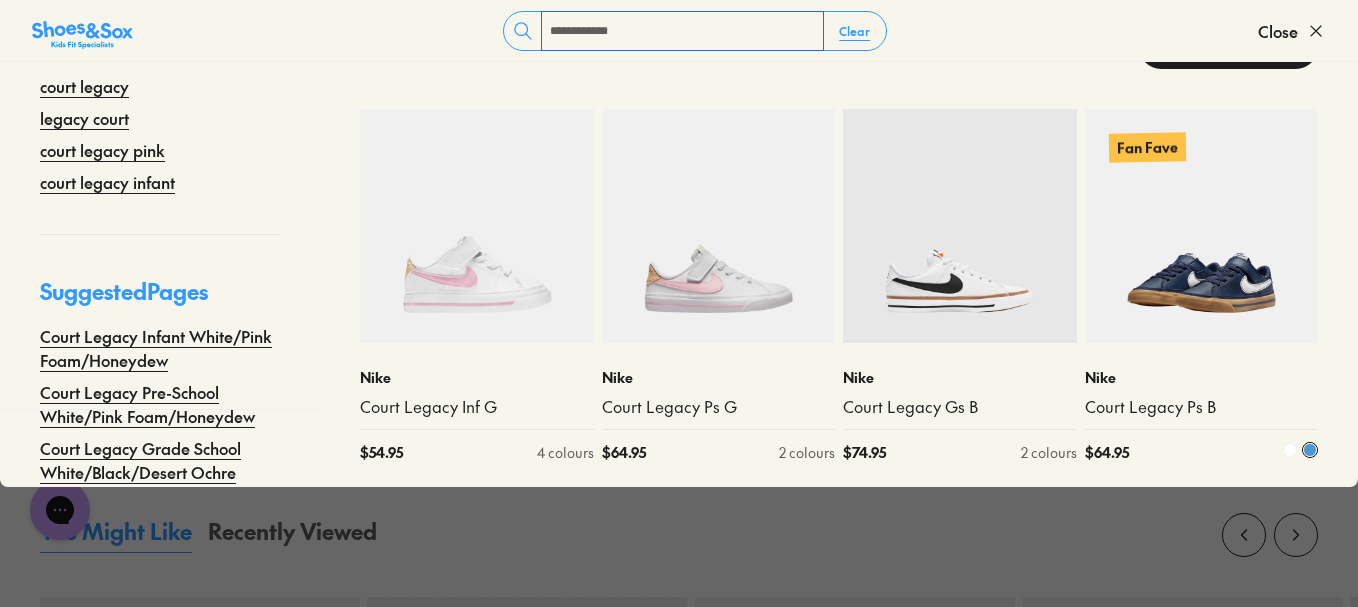 type on "**********" 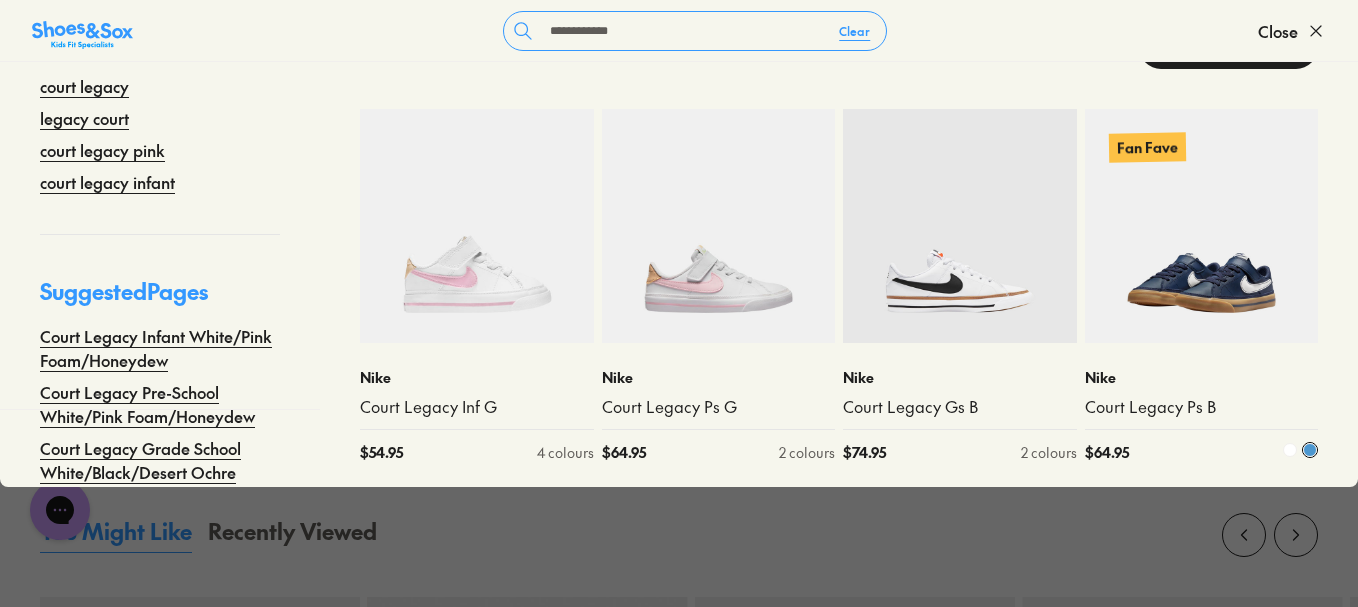click at bounding box center [1202, 226] 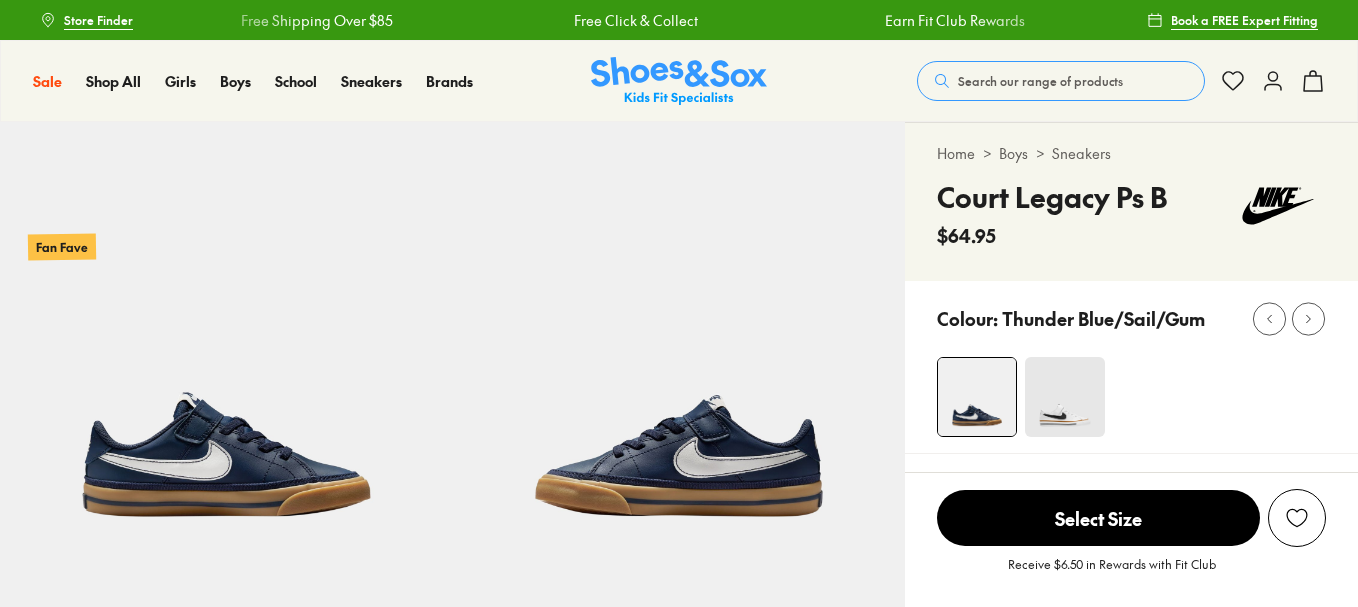 scroll, scrollTop: 0, scrollLeft: 0, axis: both 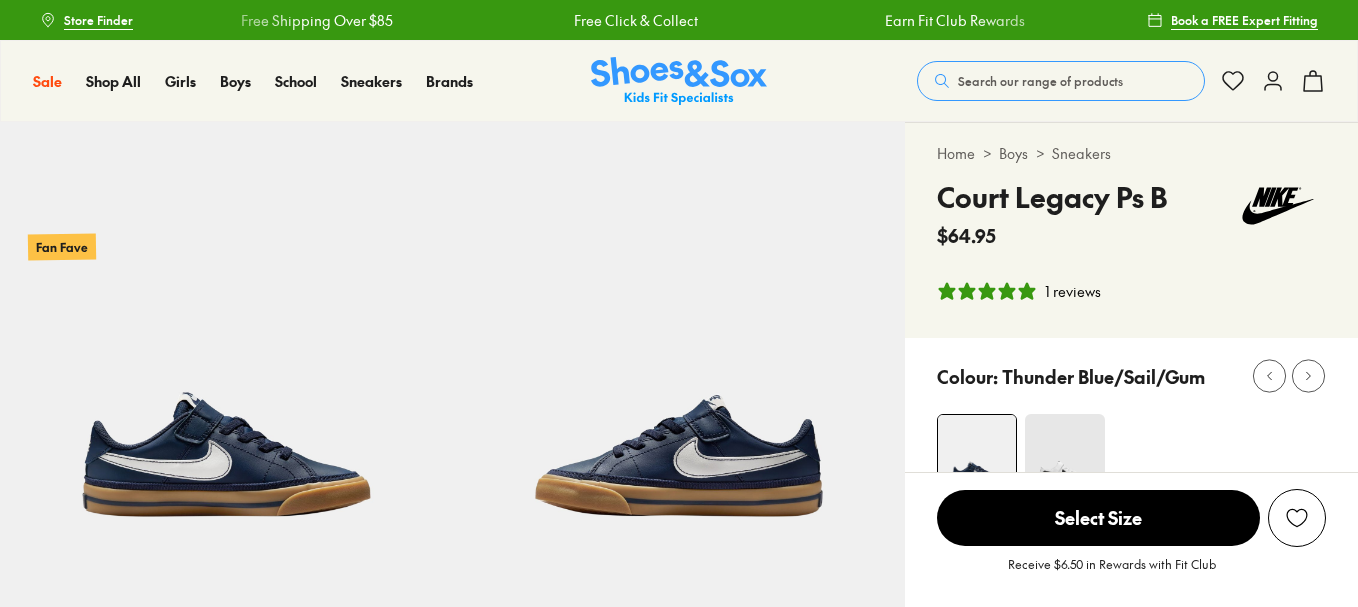select on "*" 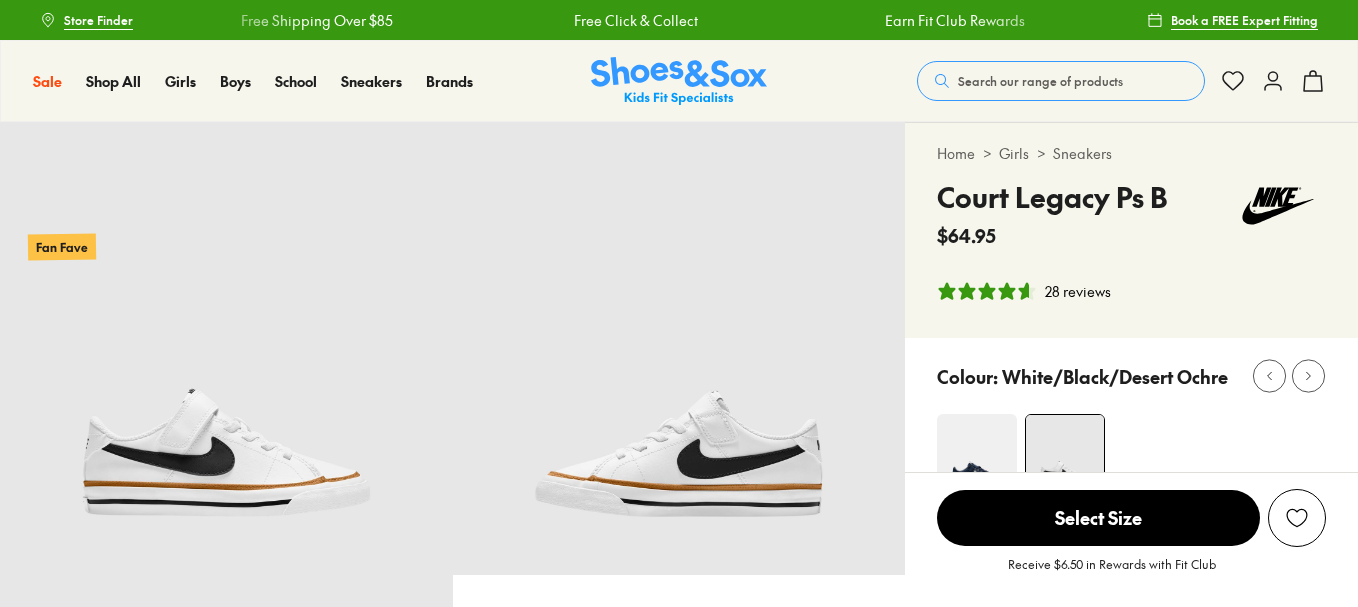 scroll, scrollTop: 554, scrollLeft: 0, axis: vertical 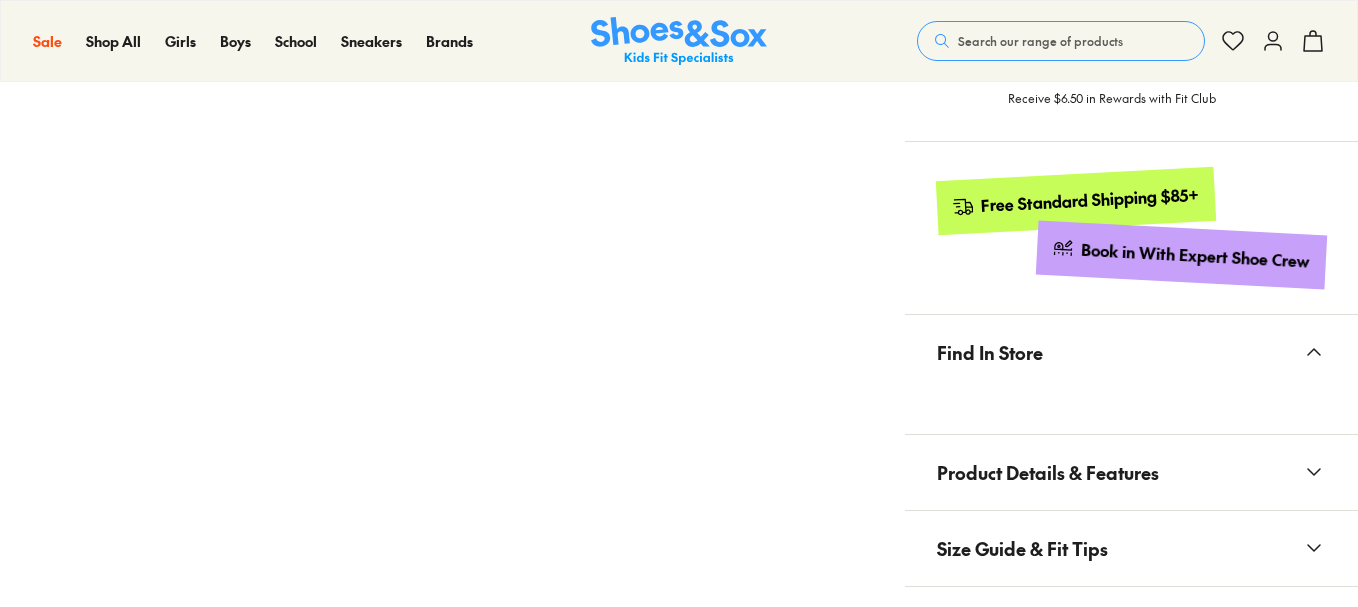 select on "*" 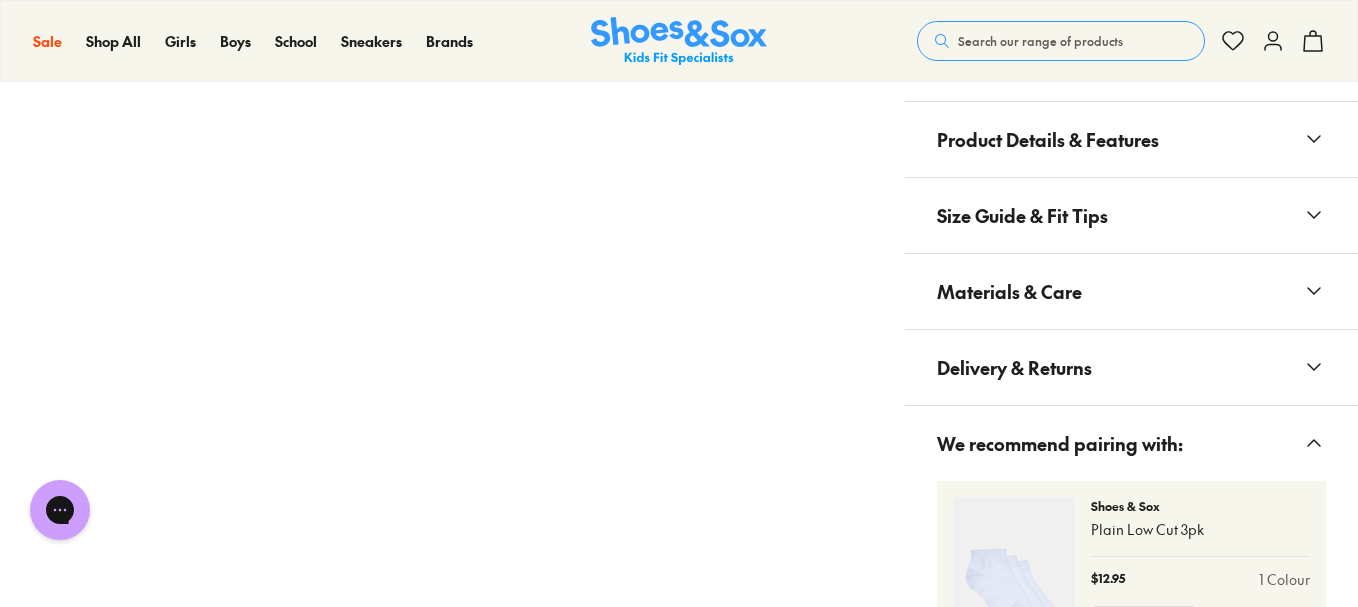 scroll, scrollTop: 0, scrollLeft: 0, axis: both 